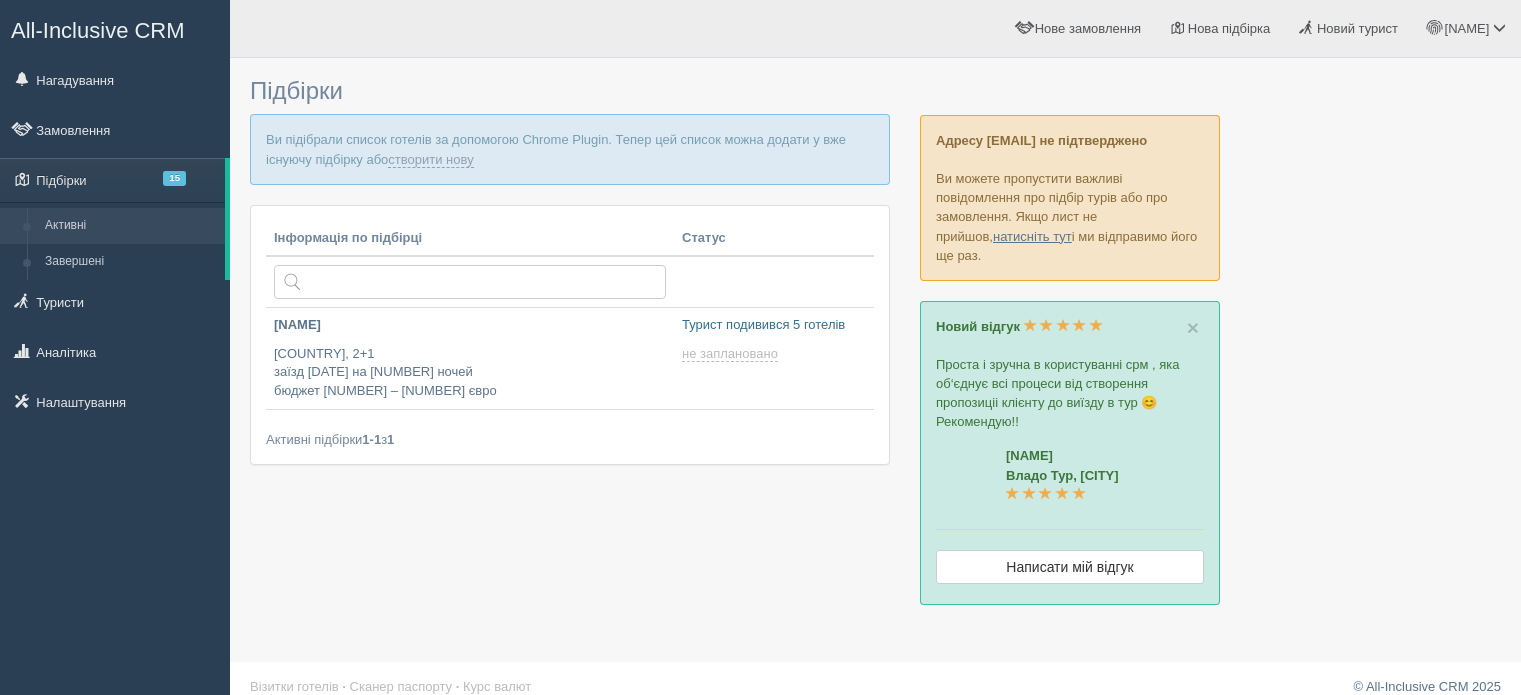 scroll, scrollTop: 0, scrollLeft: 0, axis: both 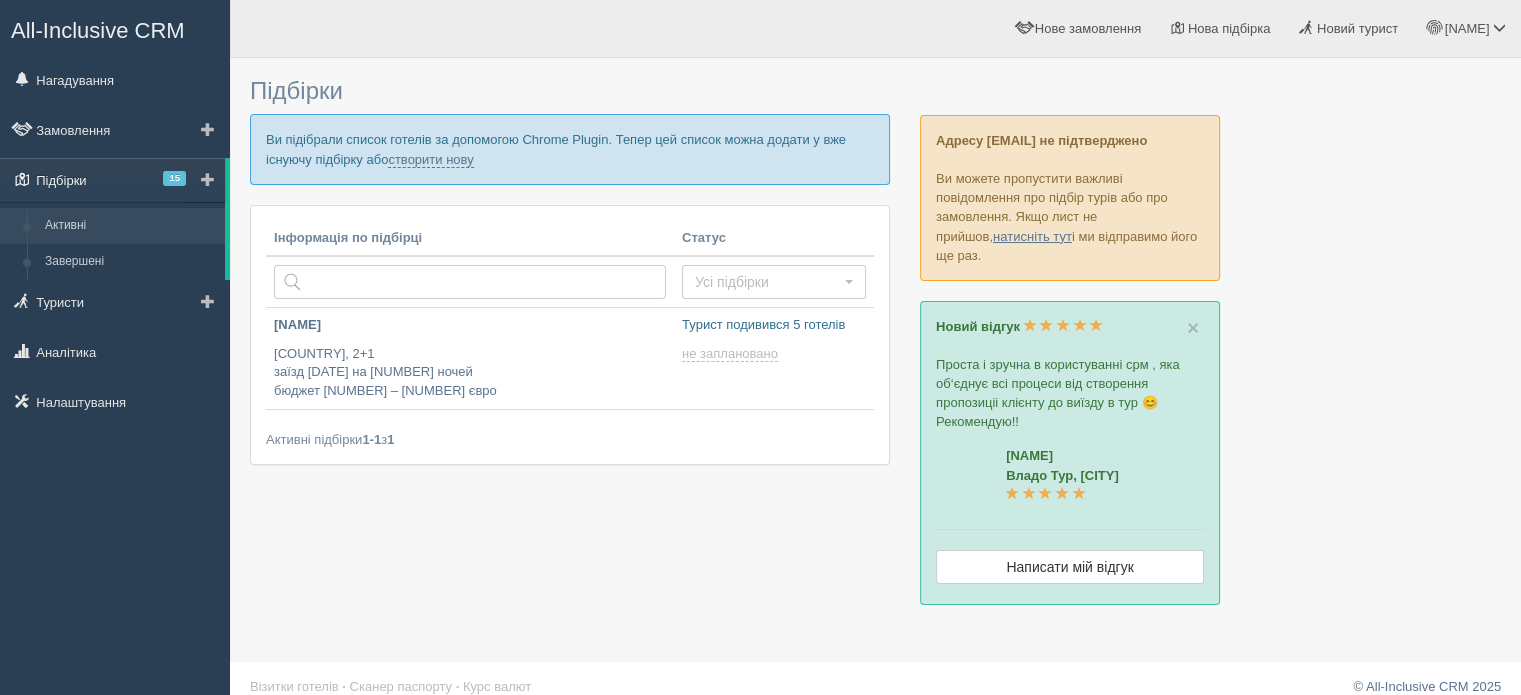 click on "Підбірки 15" at bounding box center [112, 180] 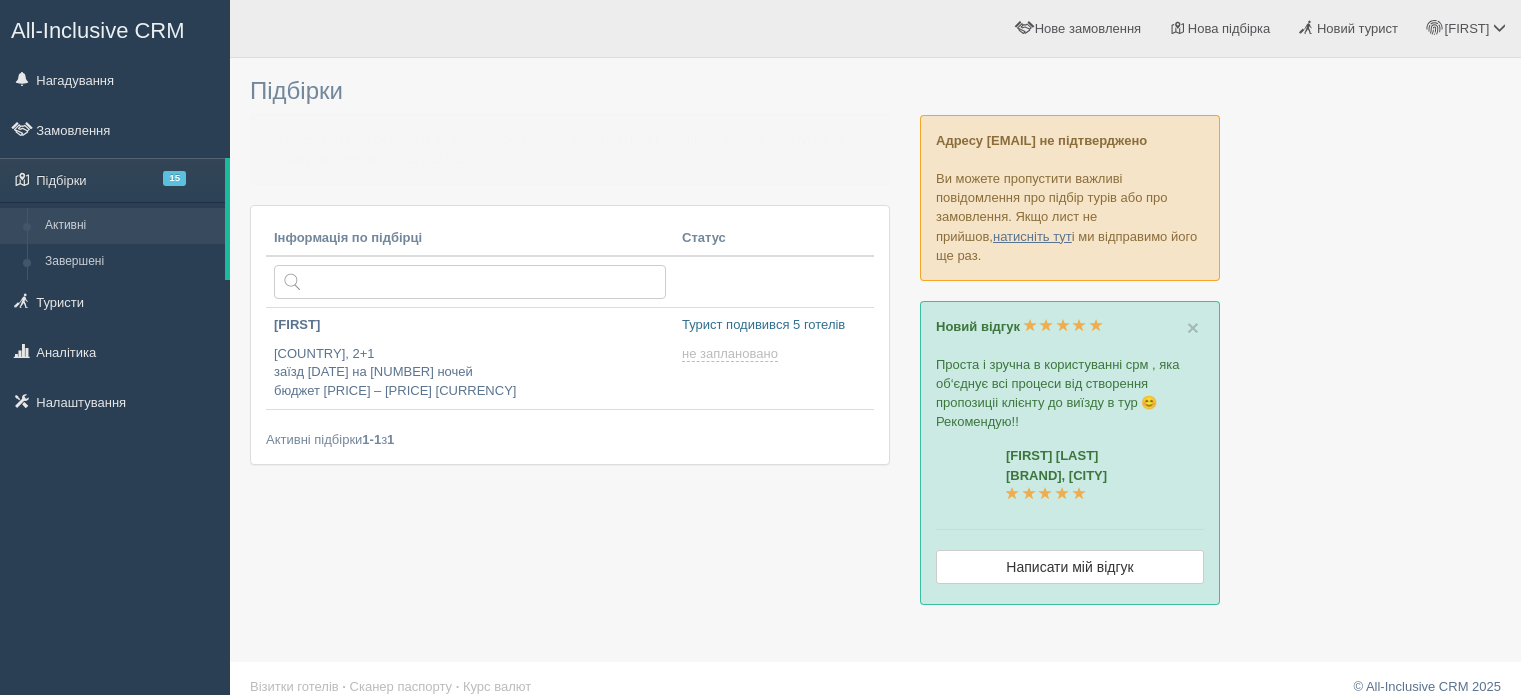 scroll, scrollTop: 0, scrollLeft: 0, axis: both 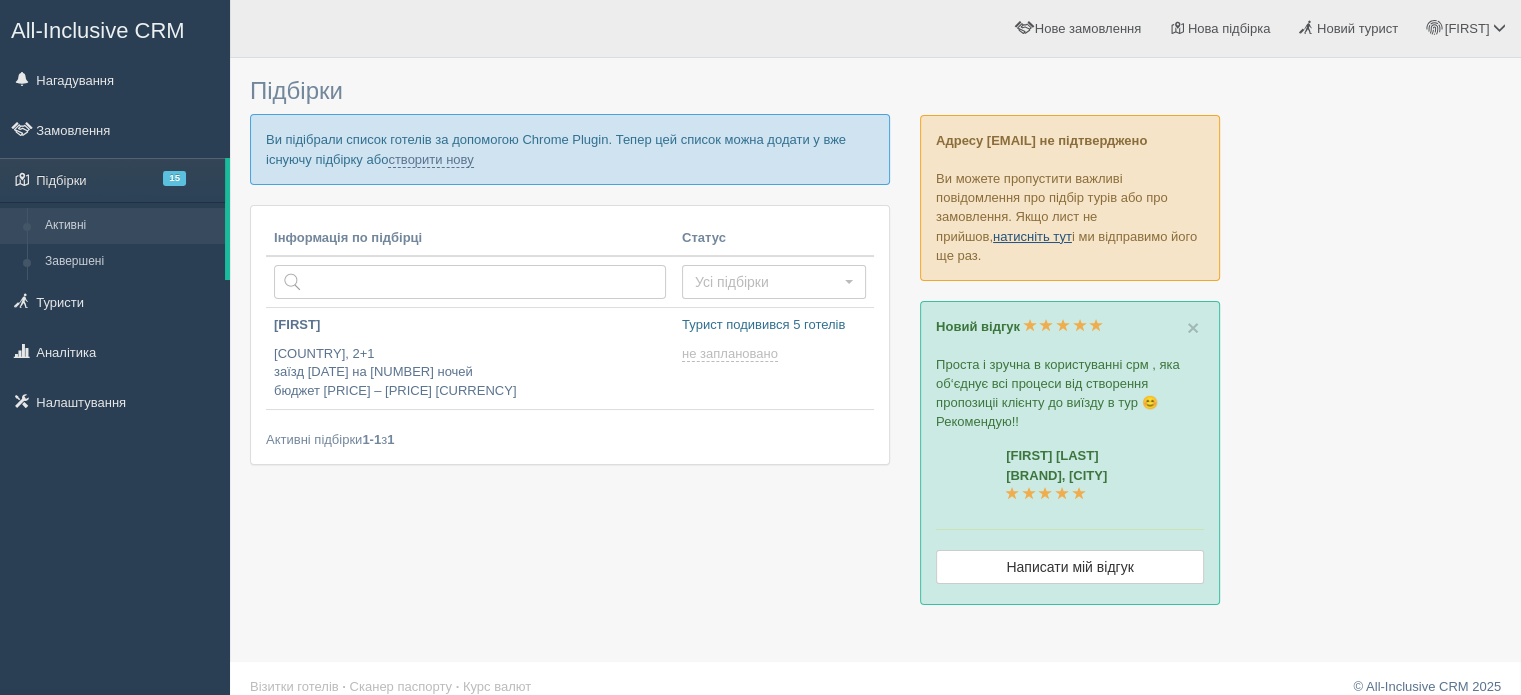 click on "натисніть тут" at bounding box center (1032, 236) 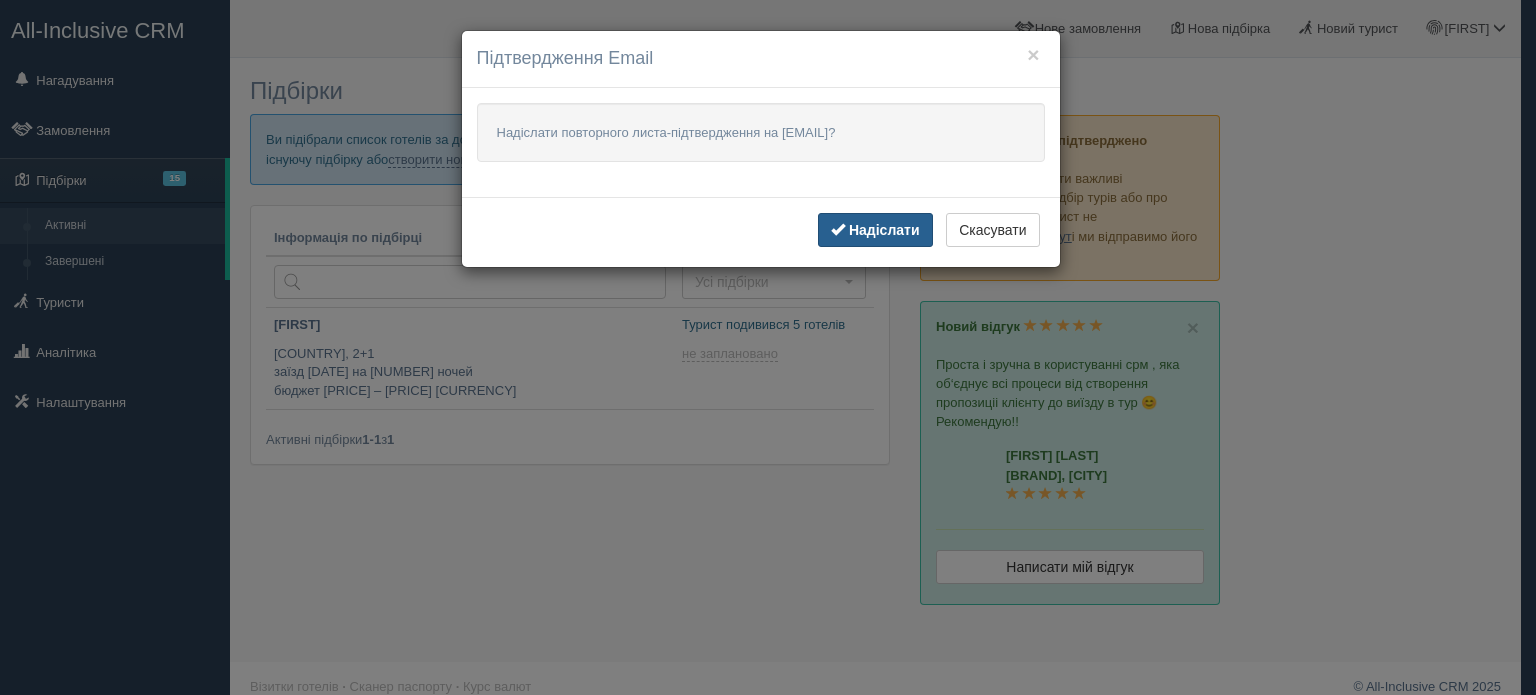 click on "Надіслати" at bounding box center (875, 230) 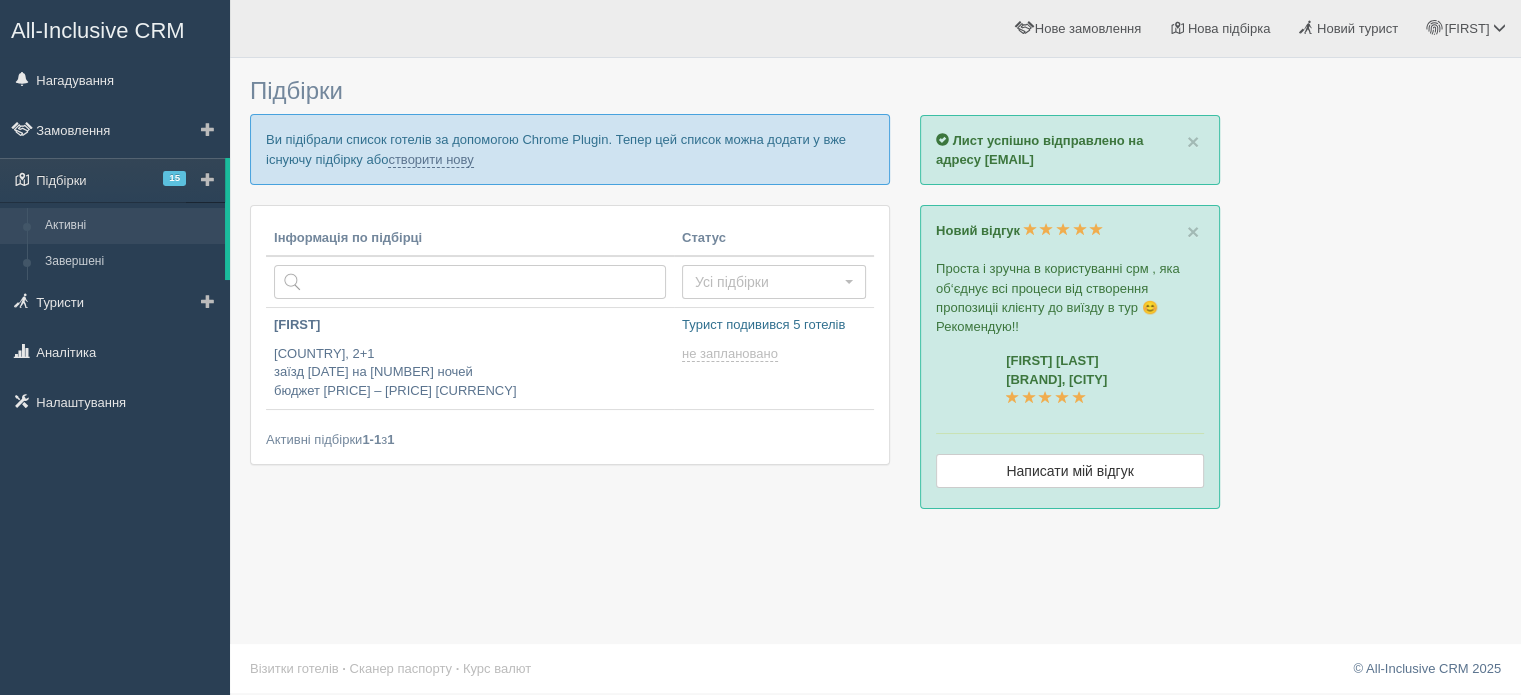 click on "Активні" at bounding box center (130, 226) 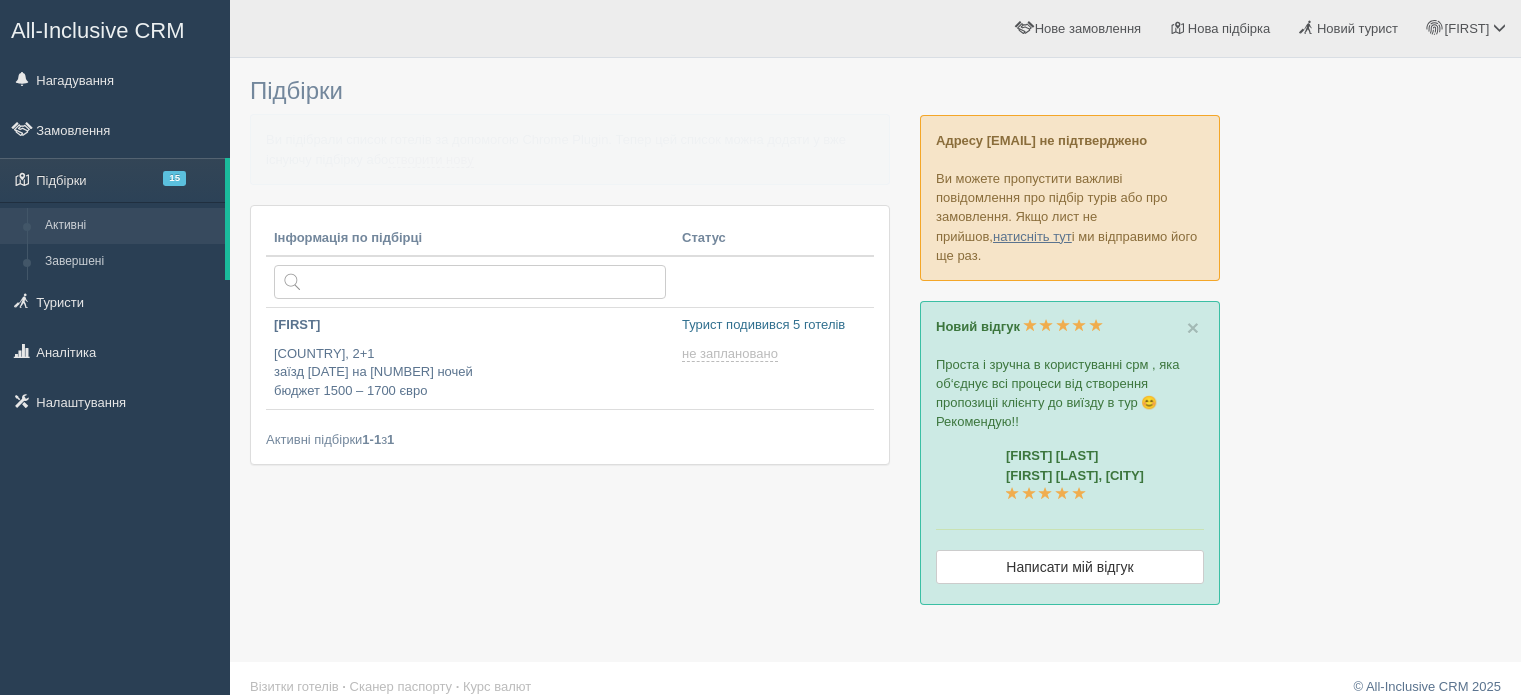 scroll, scrollTop: 0, scrollLeft: 0, axis: both 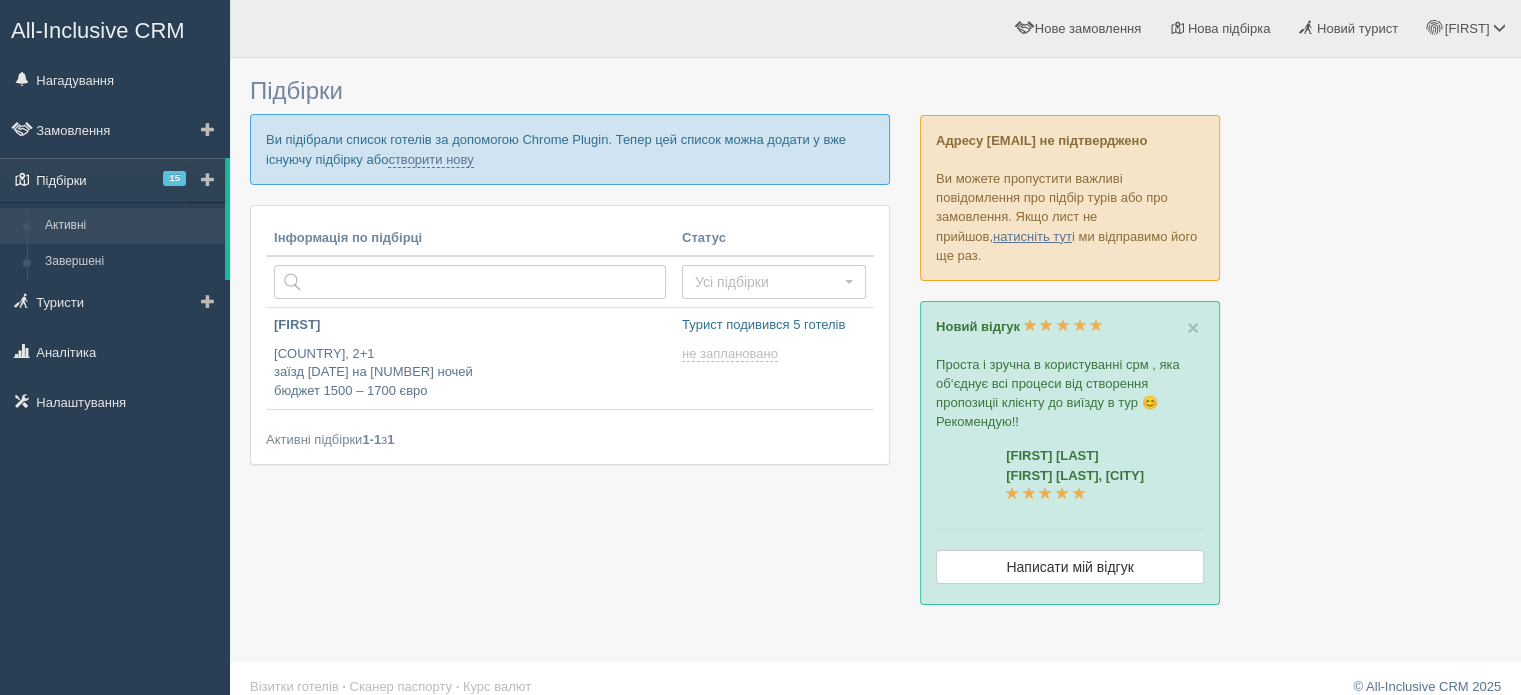 click on "Підбірки 15" at bounding box center (112, 180) 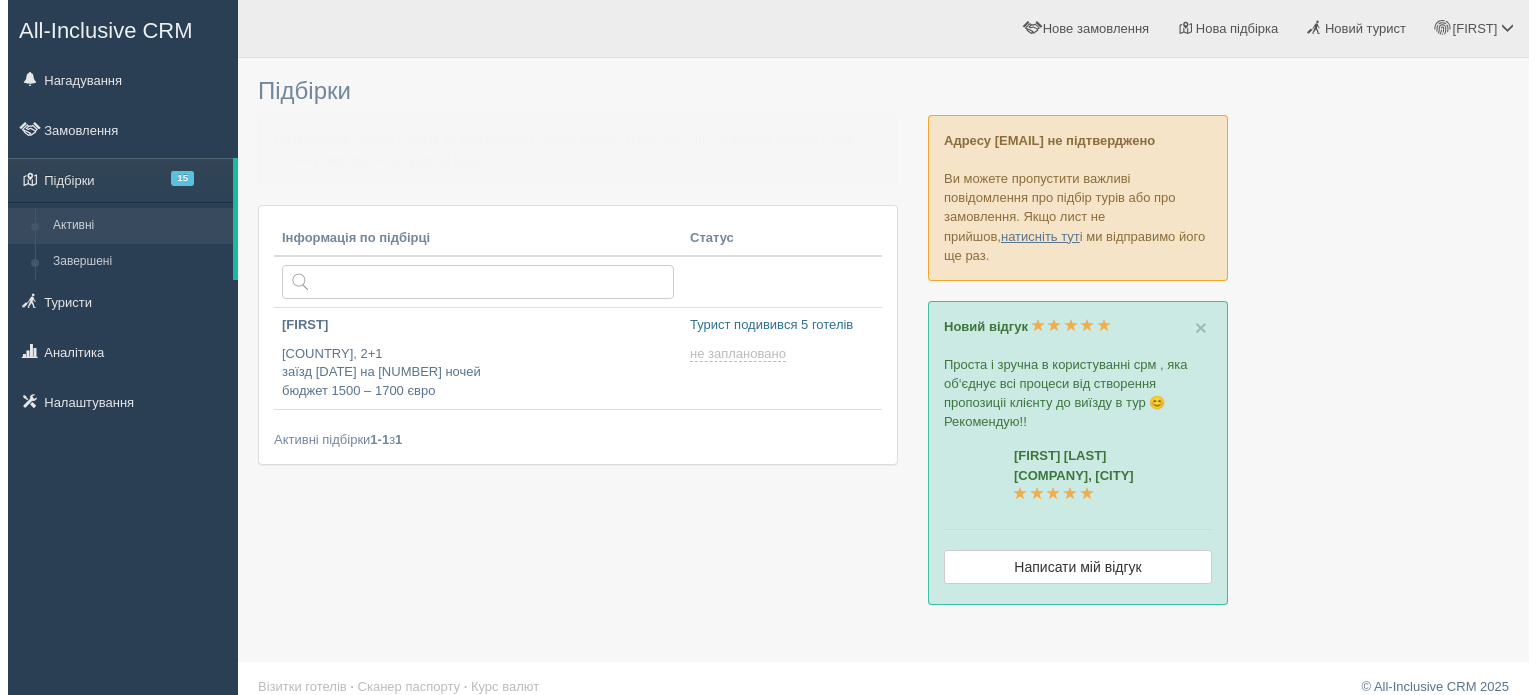 scroll, scrollTop: 0, scrollLeft: 0, axis: both 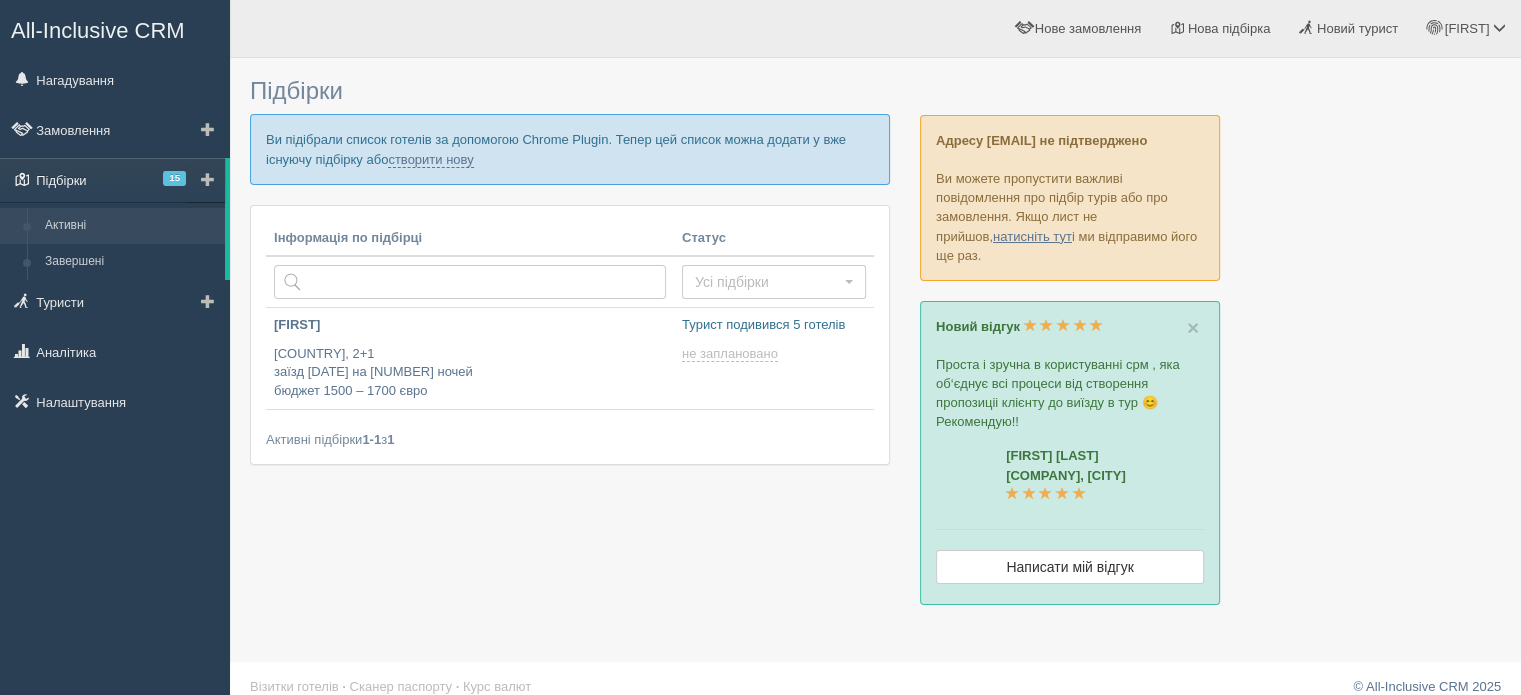 click on "15" at bounding box center [174, 178] 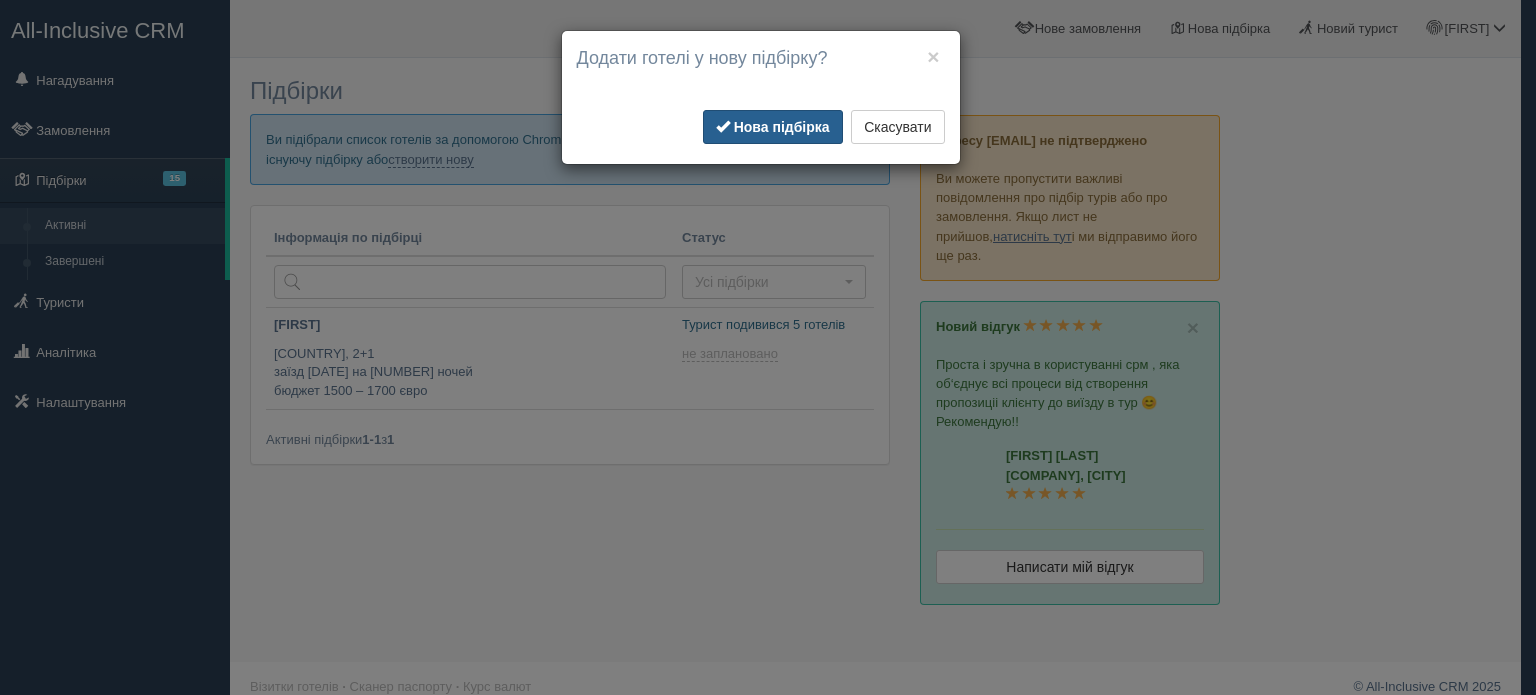 click on "Нова підбірка" at bounding box center [773, 127] 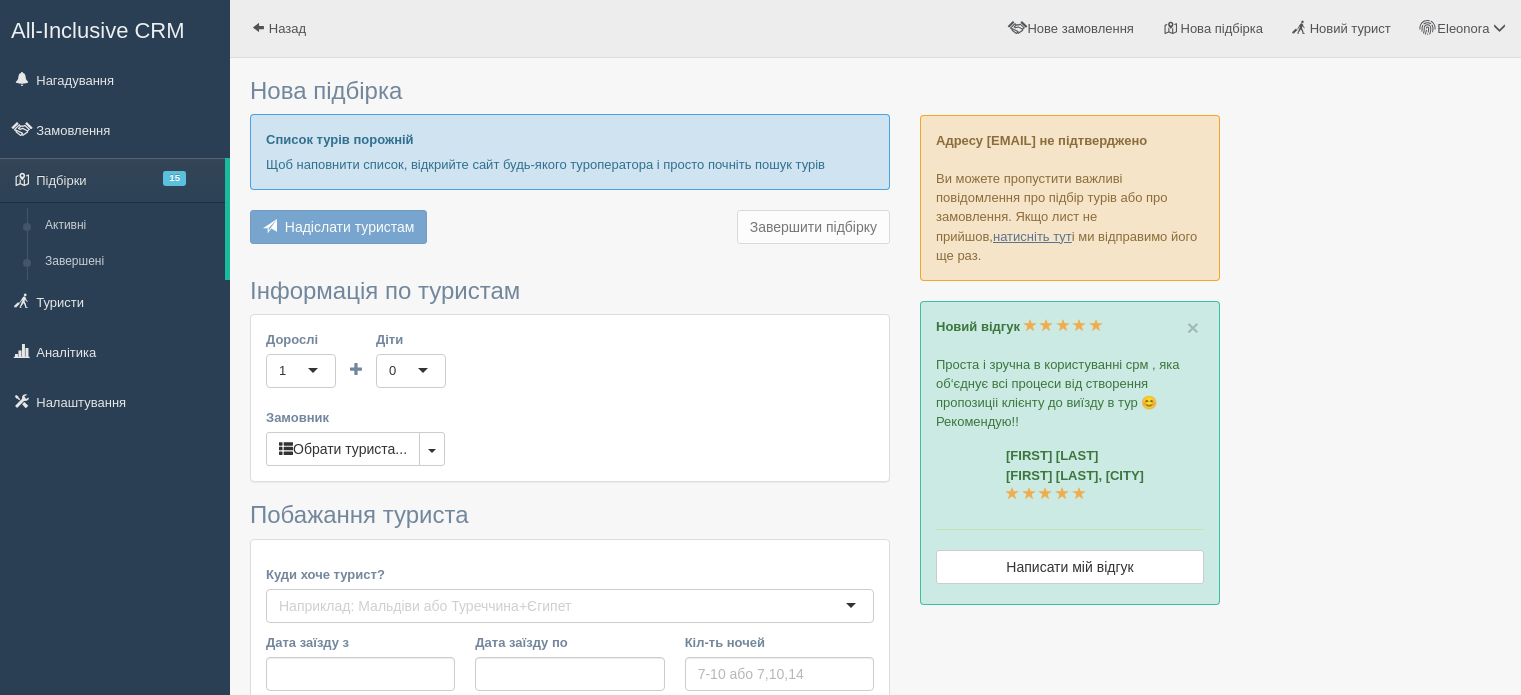 scroll, scrollTop: 0, scrollLeft: 0, axis: both 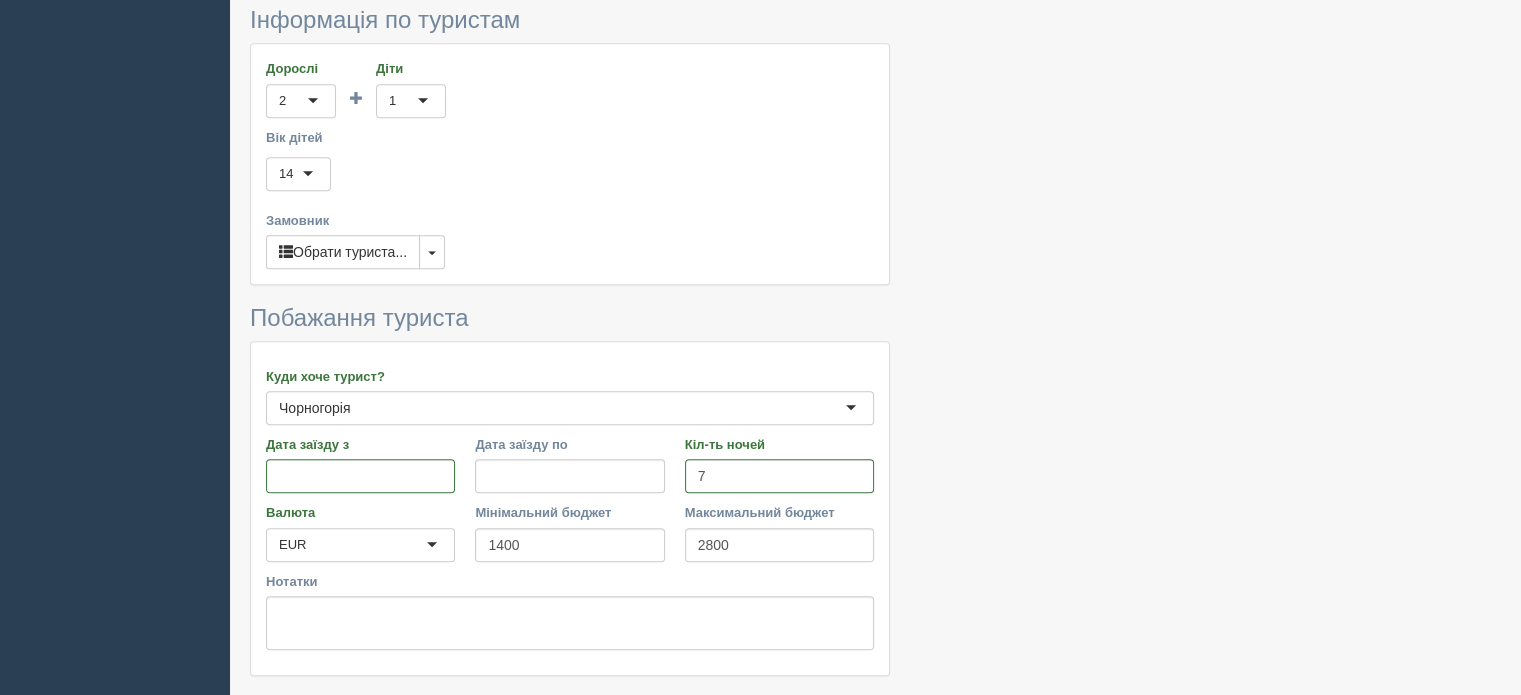 click on "Зберегти підбірку" at bounding box center (327, 713) 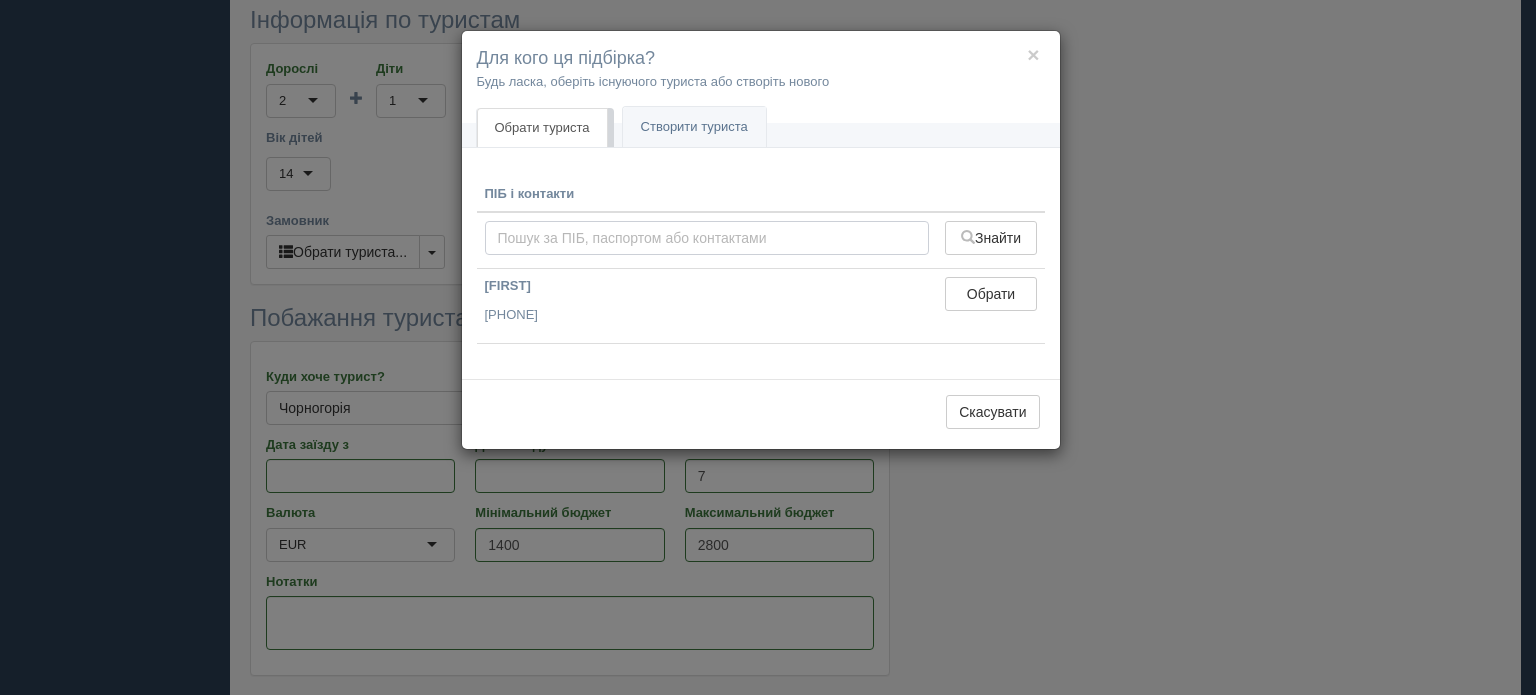 click at bounding box center [707, 238] 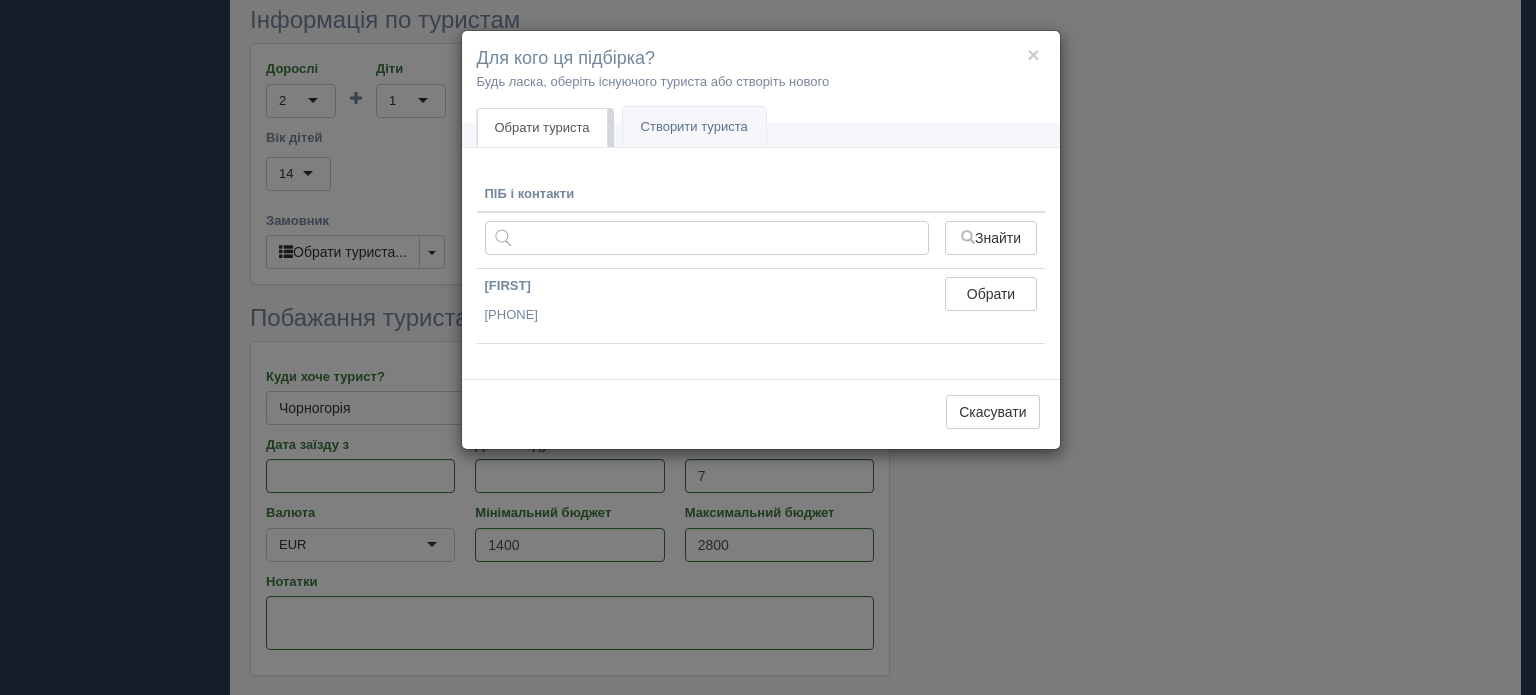 click on "×
Для кого ця підбірка?
Будь ласка, оберіть існуючого туриста або створіть нового
Обрати туриста
Створити туриста
ПІБ і контакти  Знайти
[FIRST]
[PHONE]
Обрати
Обрано
Скасувати" at bounding box center (768, 347) 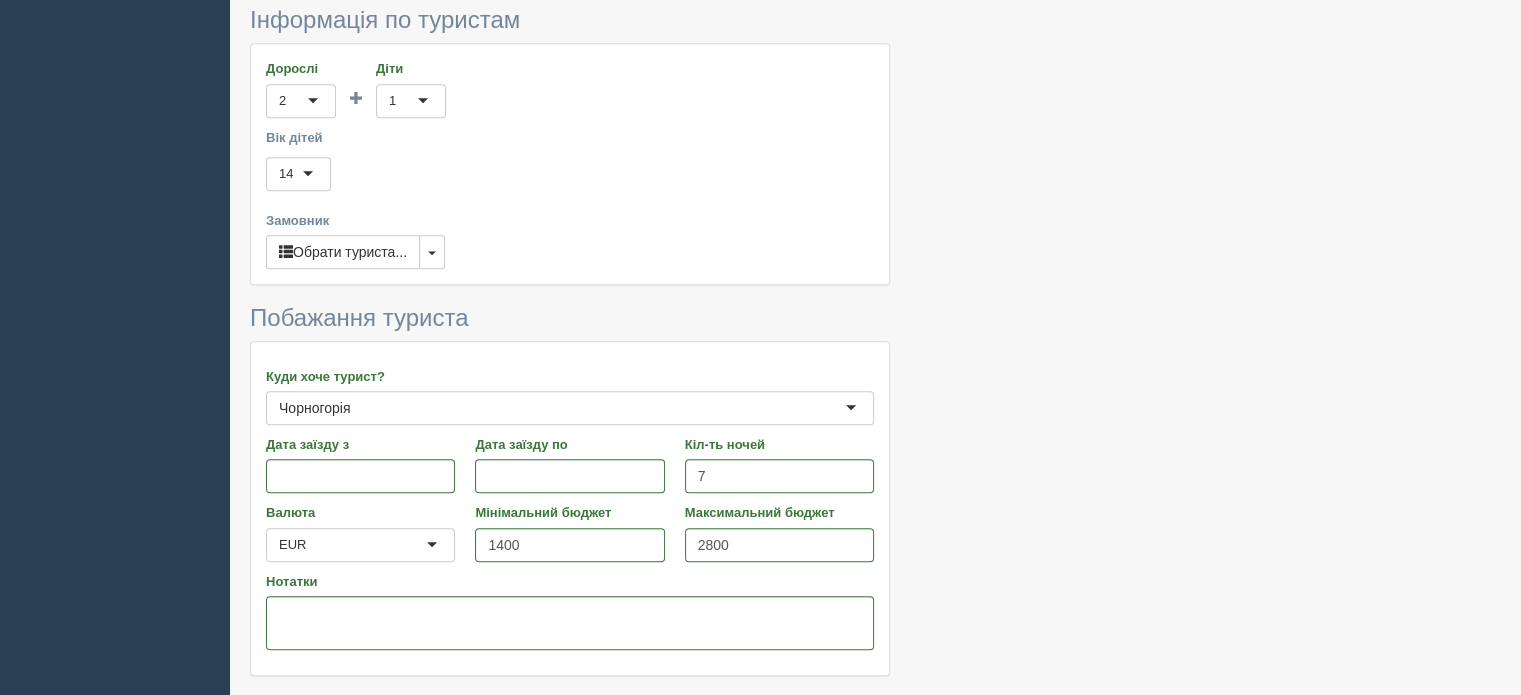 scroll, scrollTop: 1344, scrollLeft: 0, axis: vertical 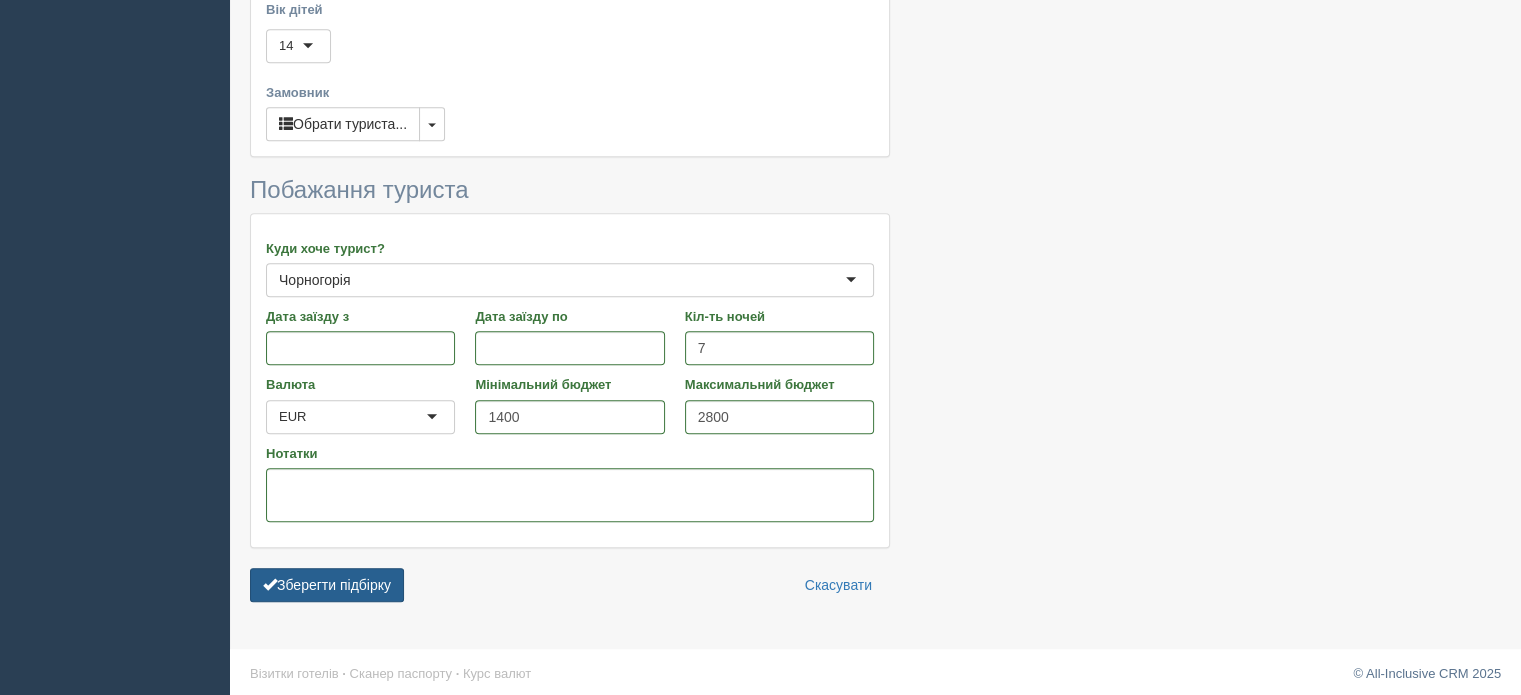 click on "Зберегти підбірку" at bounding box center (327, 585) 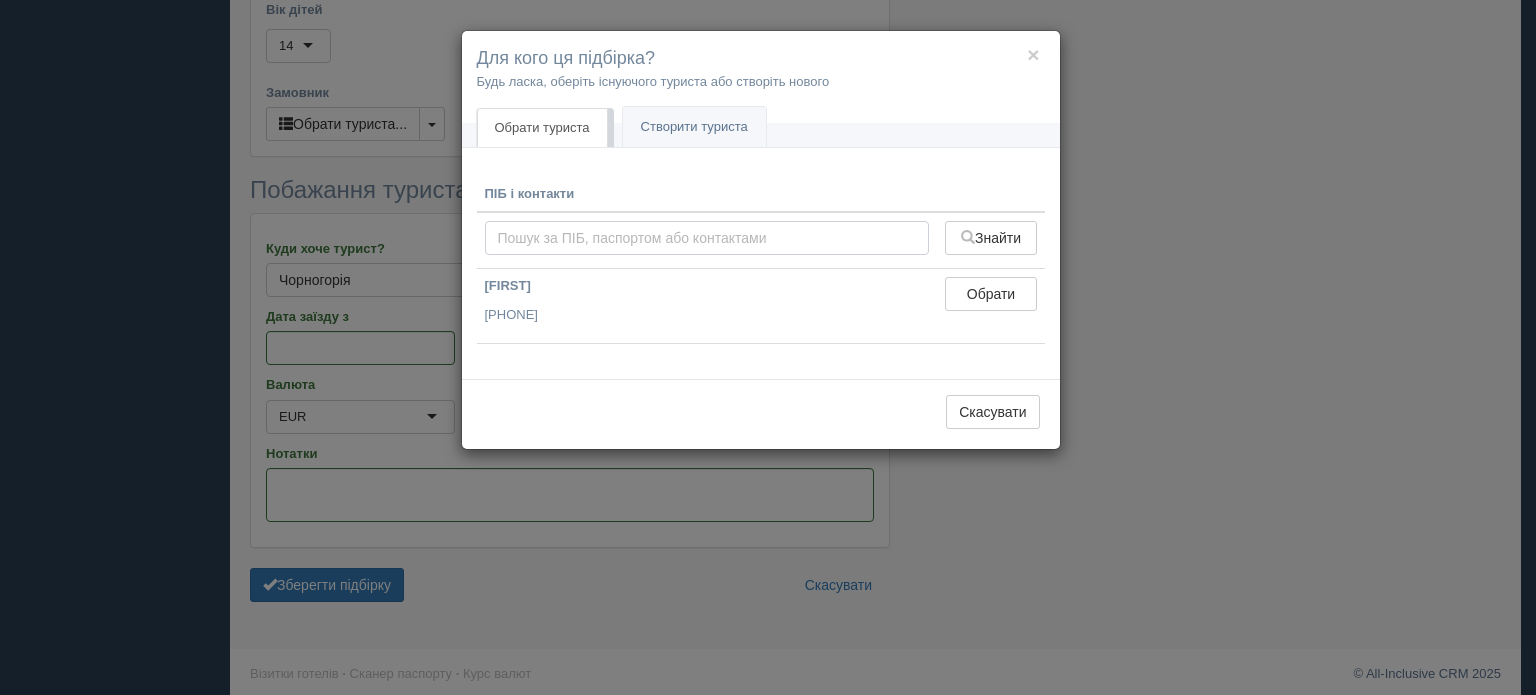 click at bounding box center [707, 238] 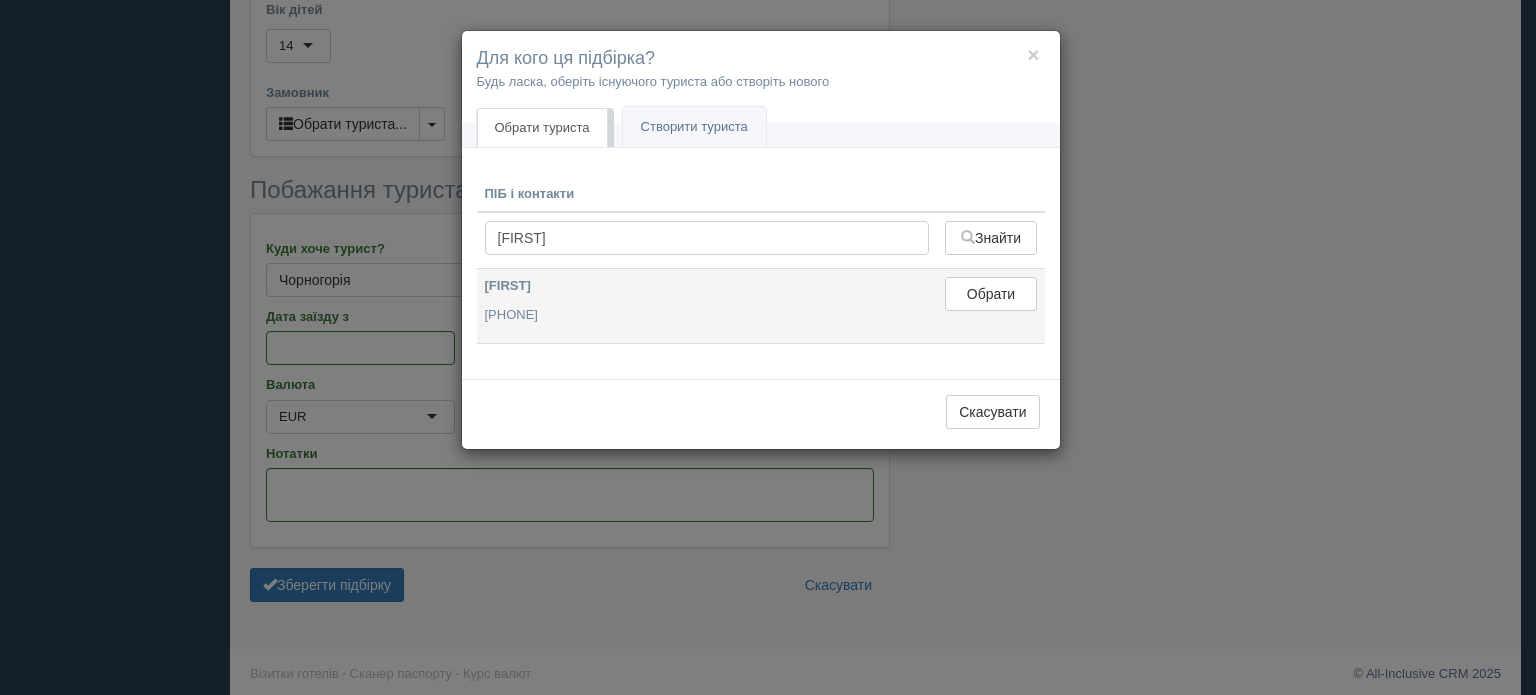 type on "[FIRST]" 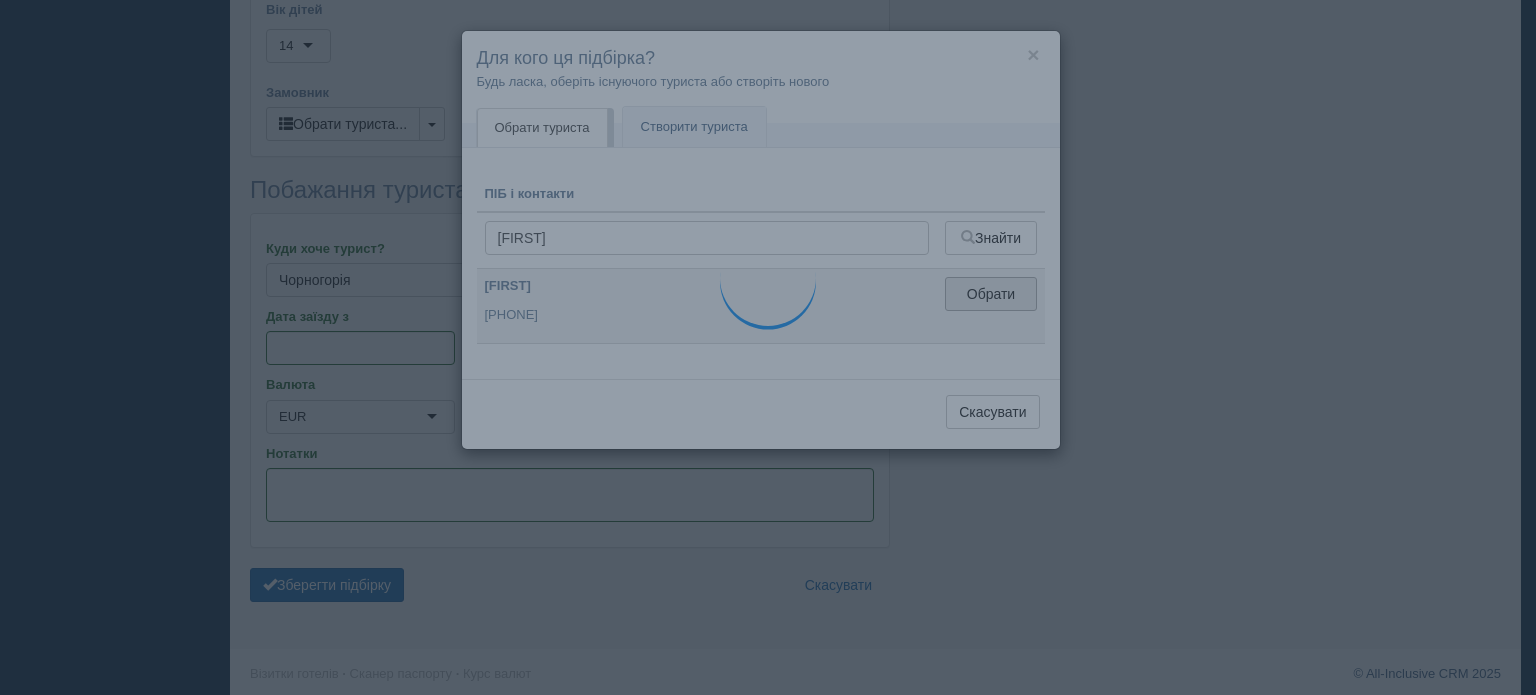 drag, startPoint x: 999, startPoint y: 310, endPoint x: 996, endPoint y: 295, distance: 15.297058 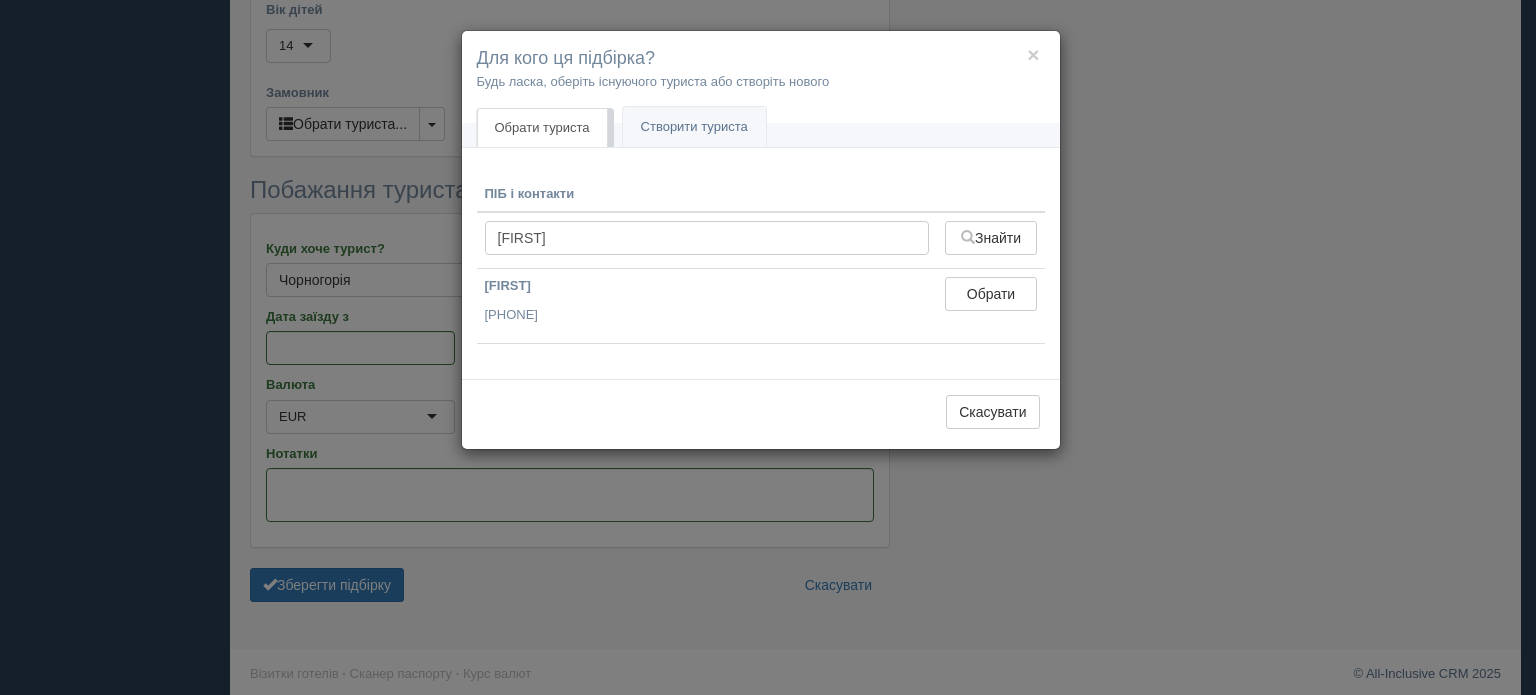 click on "Обрати" at bounding box center [990, 294] 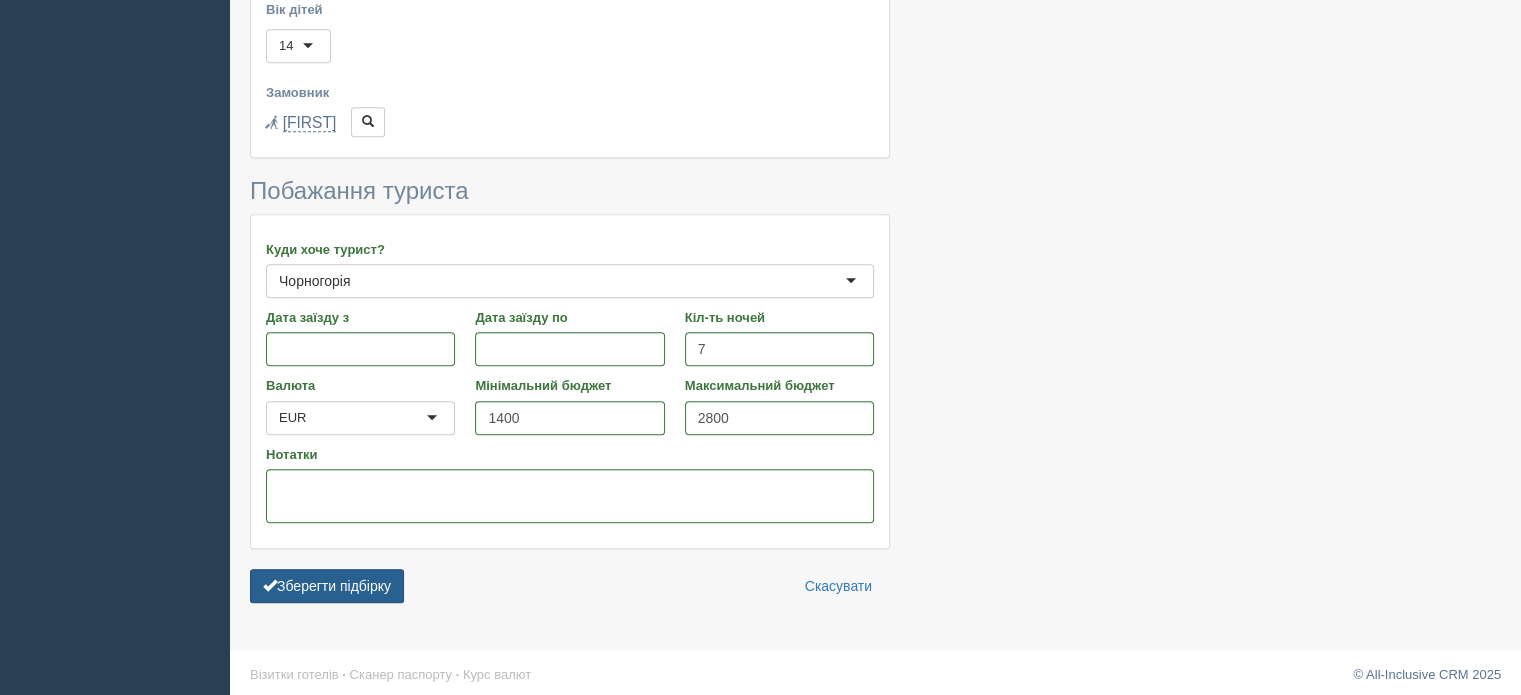 click on "Зберегти підбірку" at bounding box center (327, 586) 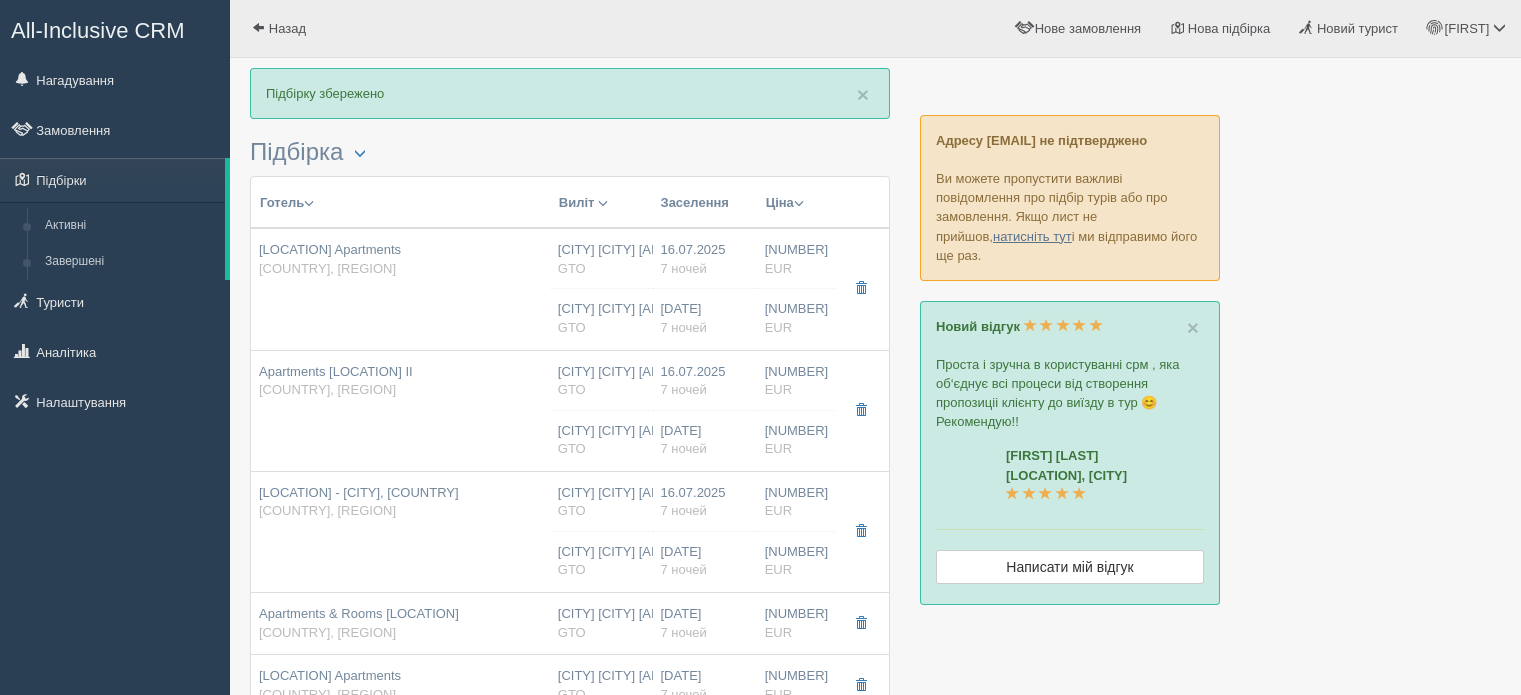 scroll, scrollTop: 0, scrollLeft: 0, axis: both 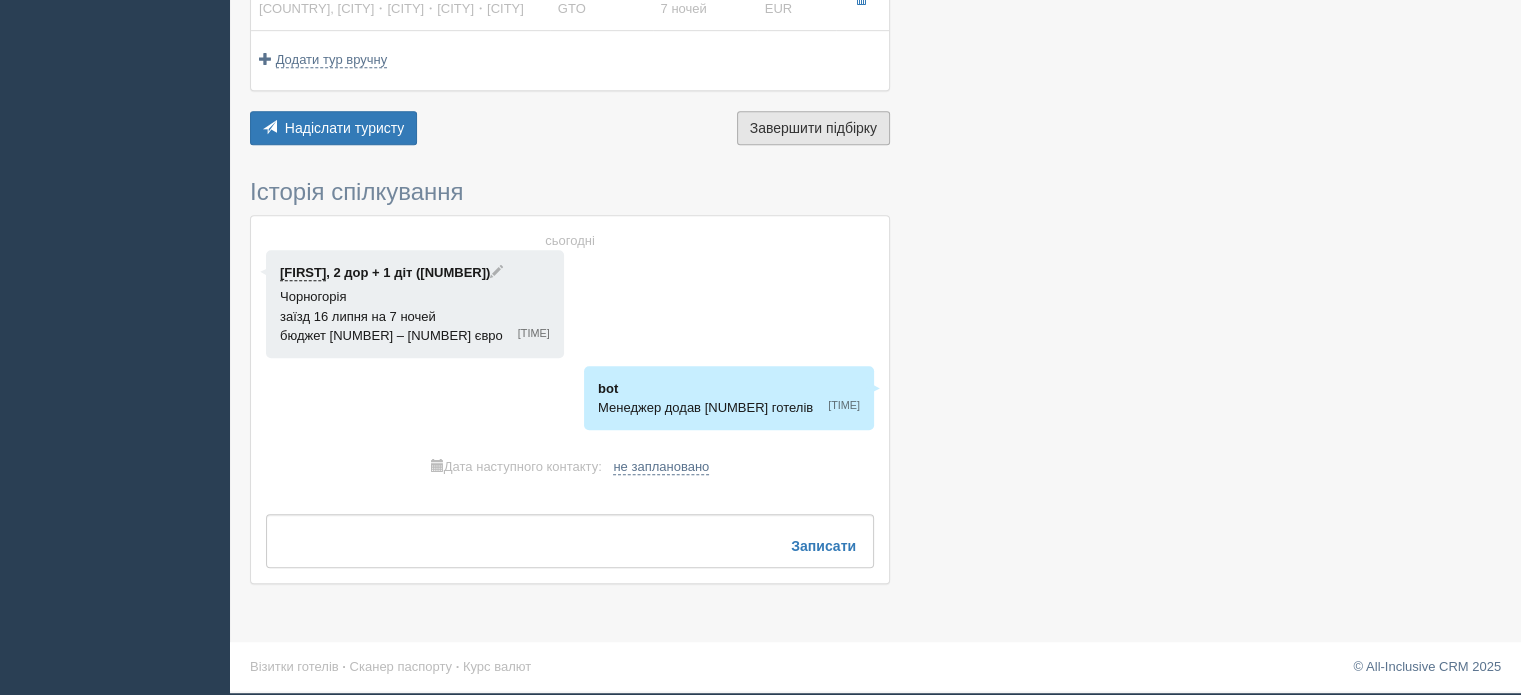 click on "Завершити підбірку
Активувати підбірку" at bounding box center (813, 128) 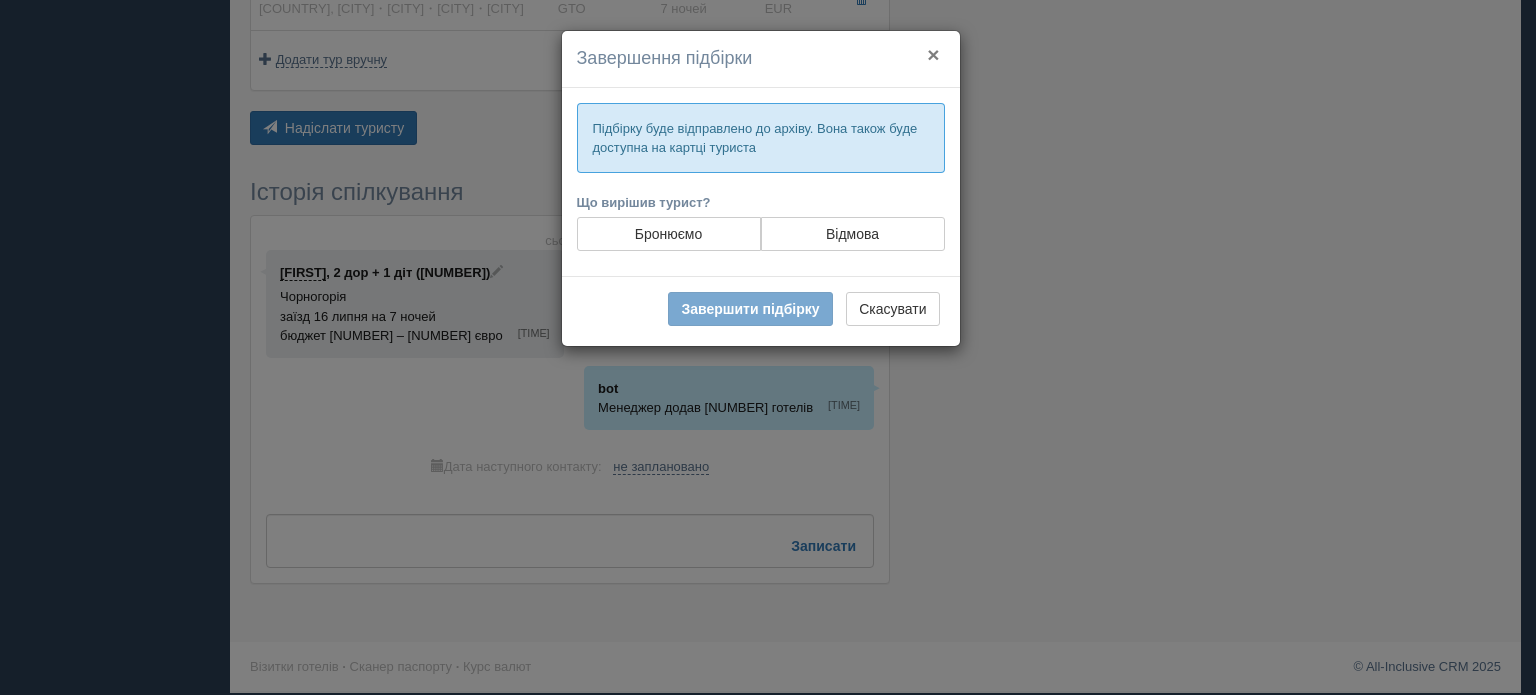 click on "×" at bounding box center (933, 54) 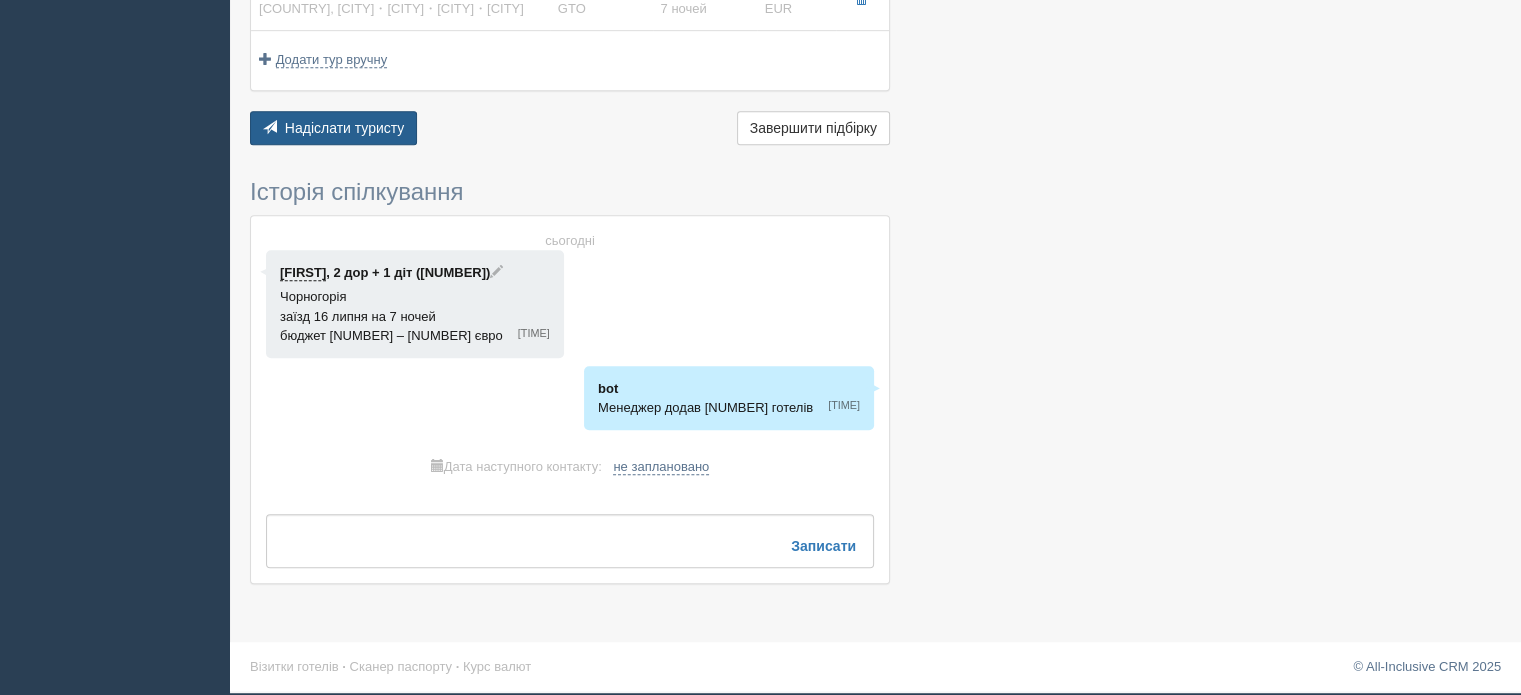 click on "Надіслати туристу
Надіслати" at bounding box center (333, 128) 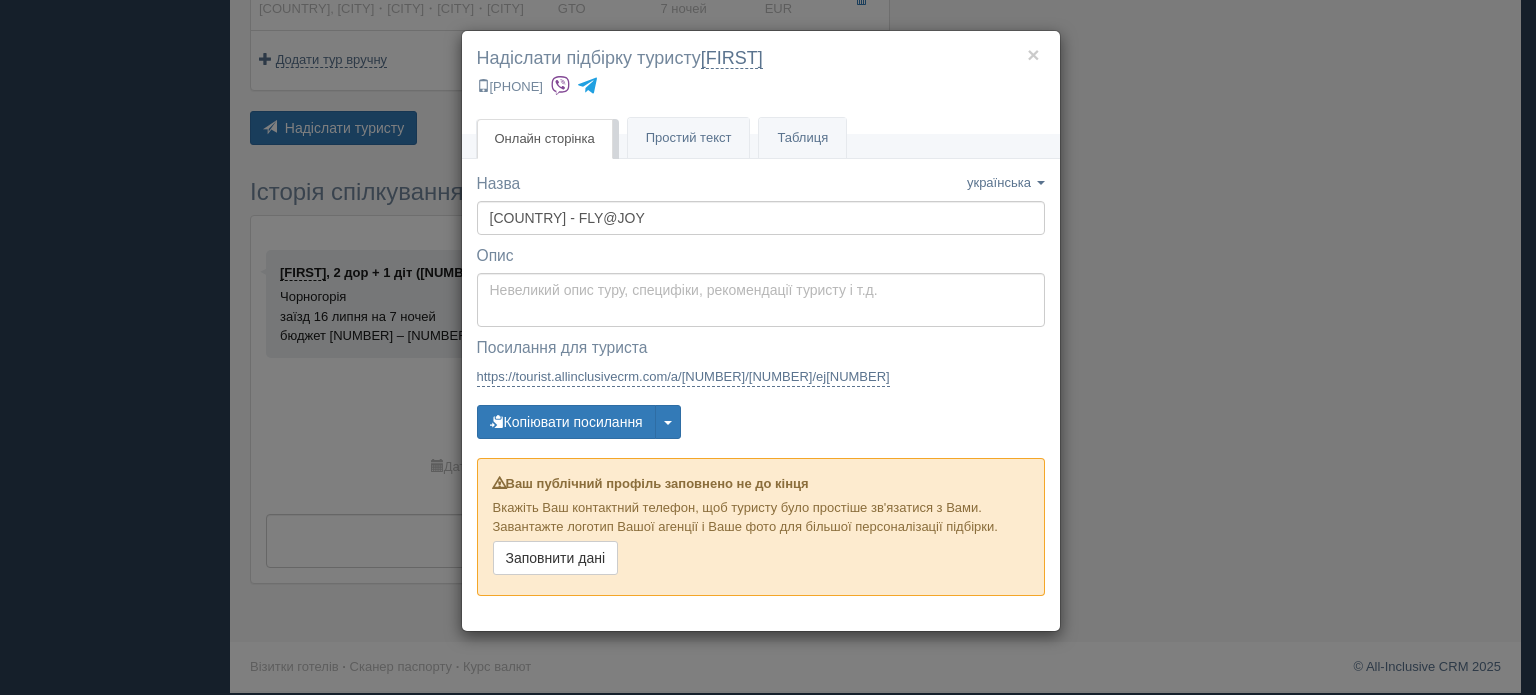 click on "Онлайн сторінка
Онлайн" at bounding box center [545, 139] 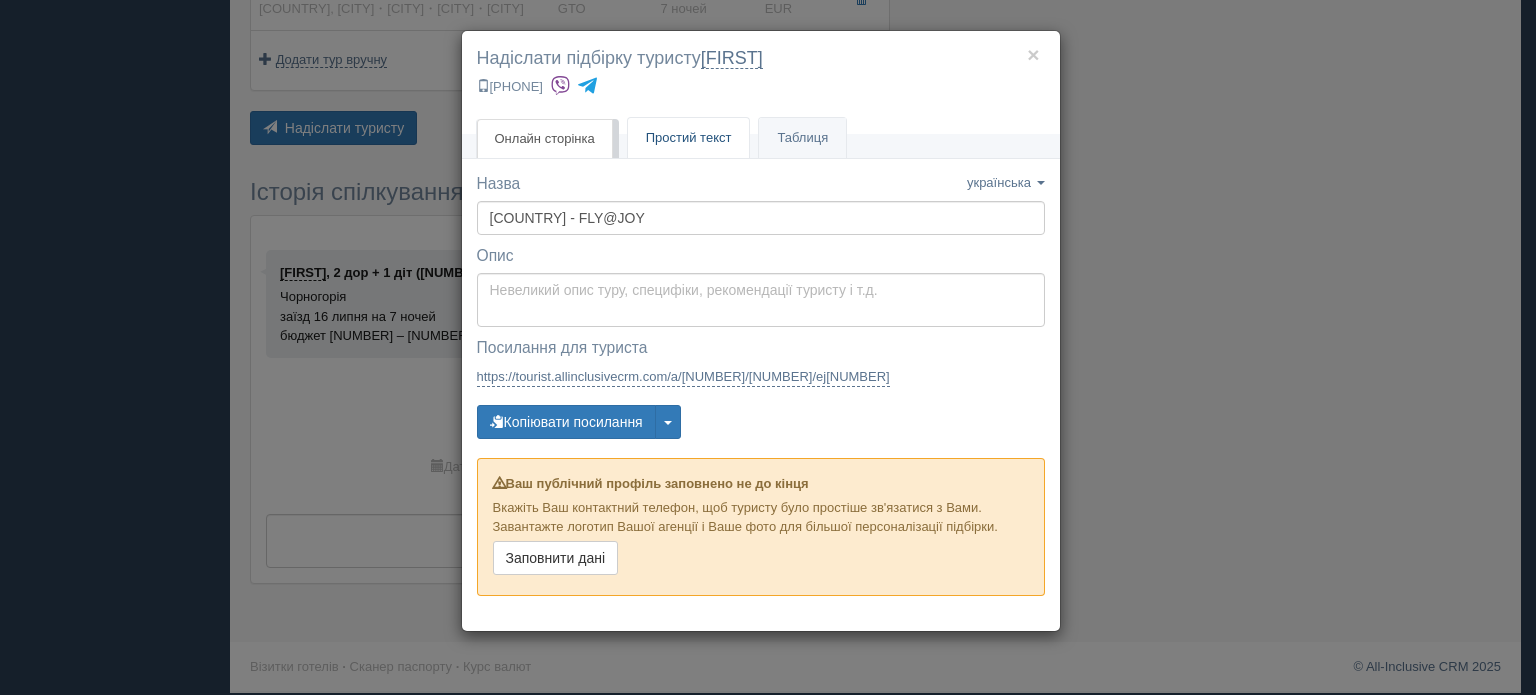 click on "Простий текст" at bounding box center [689, 137] 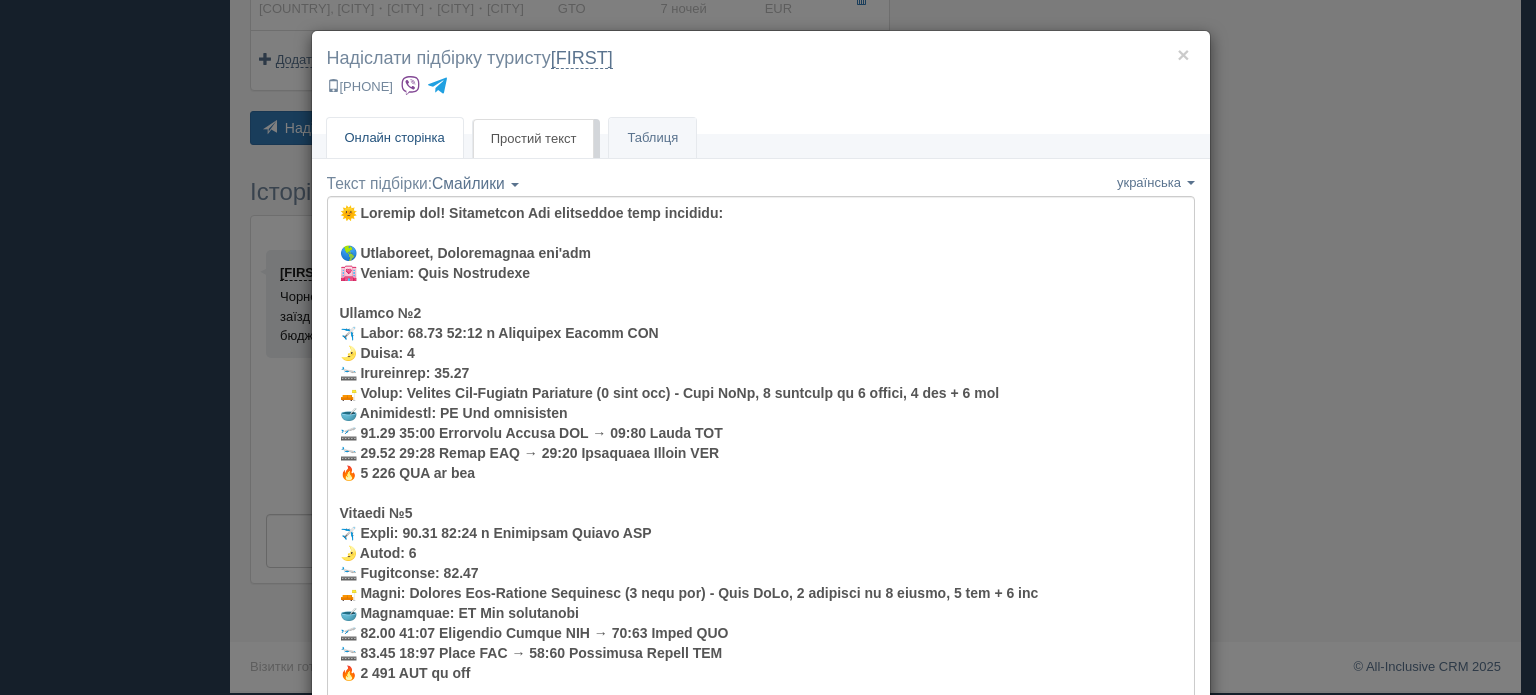 click on "Онлайн сторінка" at bounding box center [395, 137] 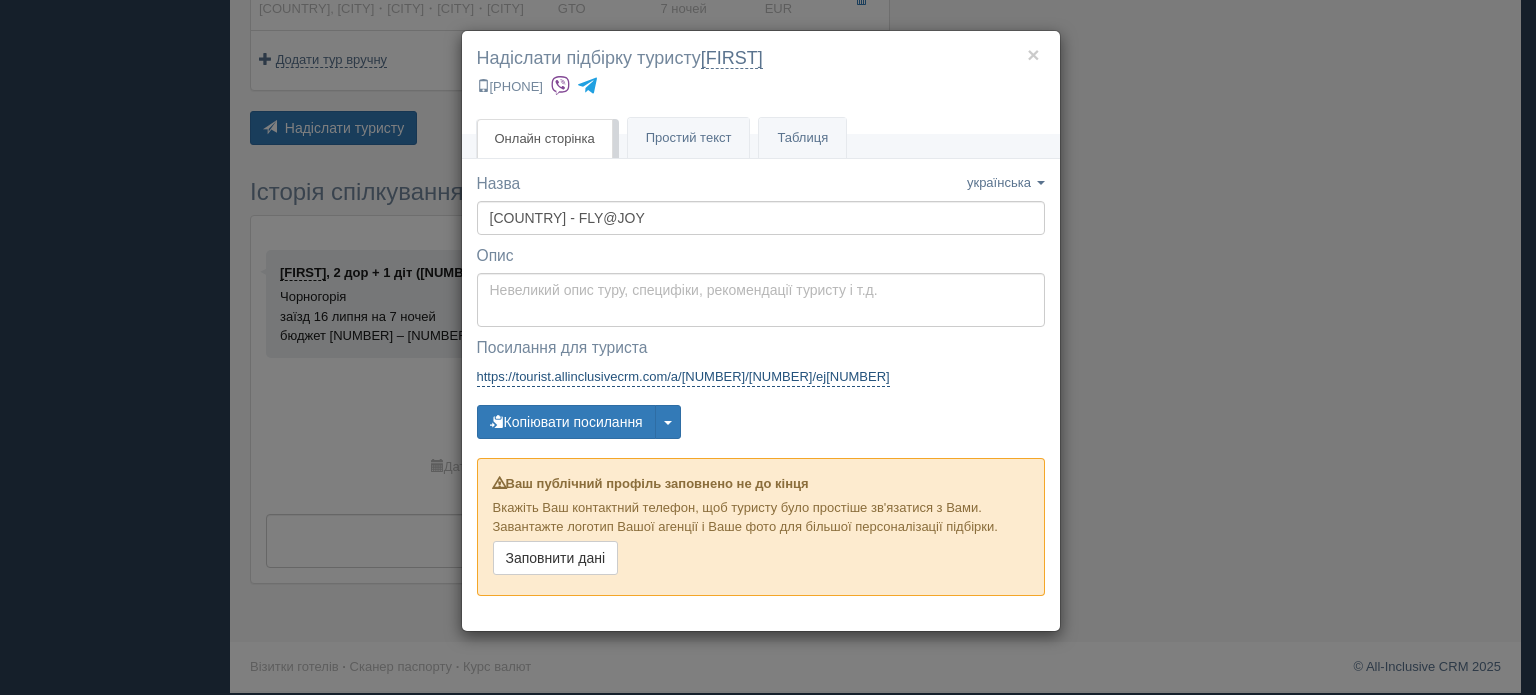 click on "https://tourist.allinclusivecrm.com/a/[NUMBER]/[NUMBER]/ej[NUMBER]" at bounding box center (683, 377) 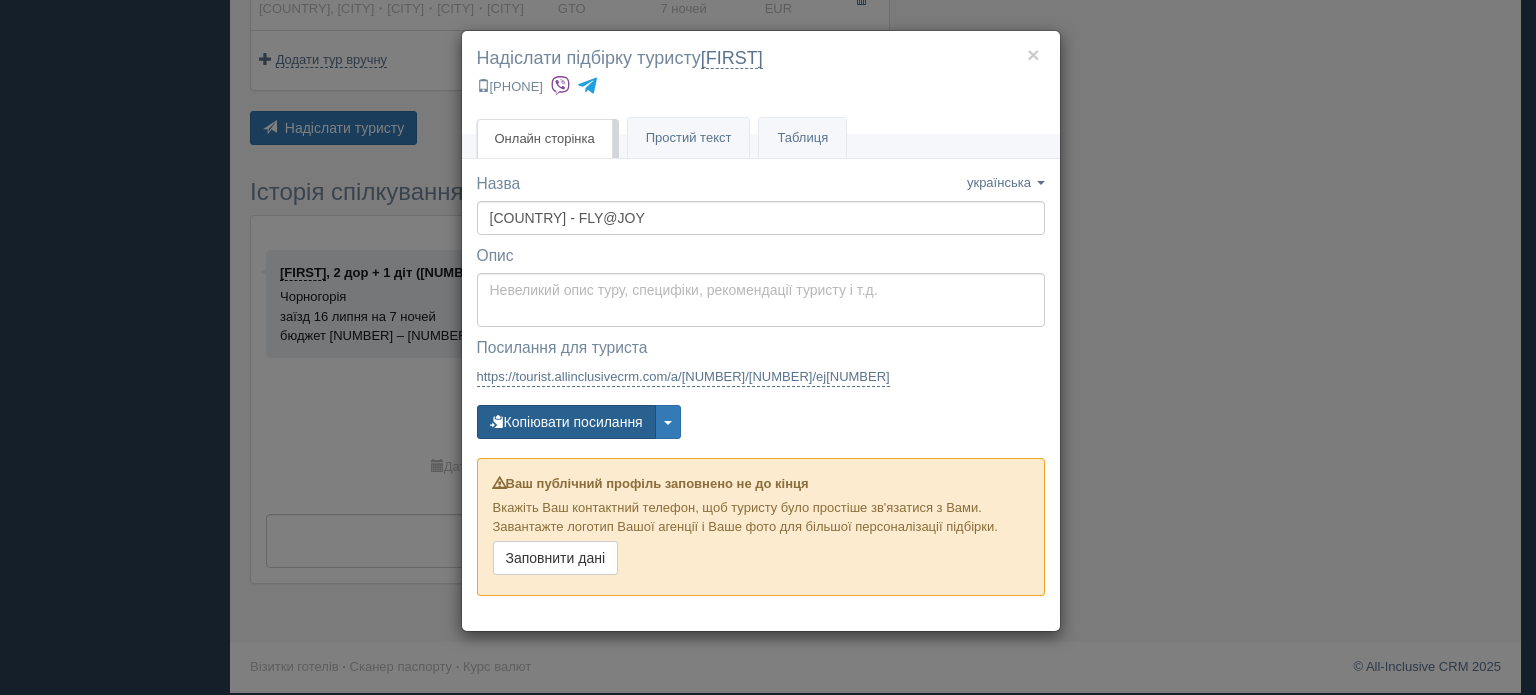 click on "Копіювати посилання" at bounding box center (566, 422) 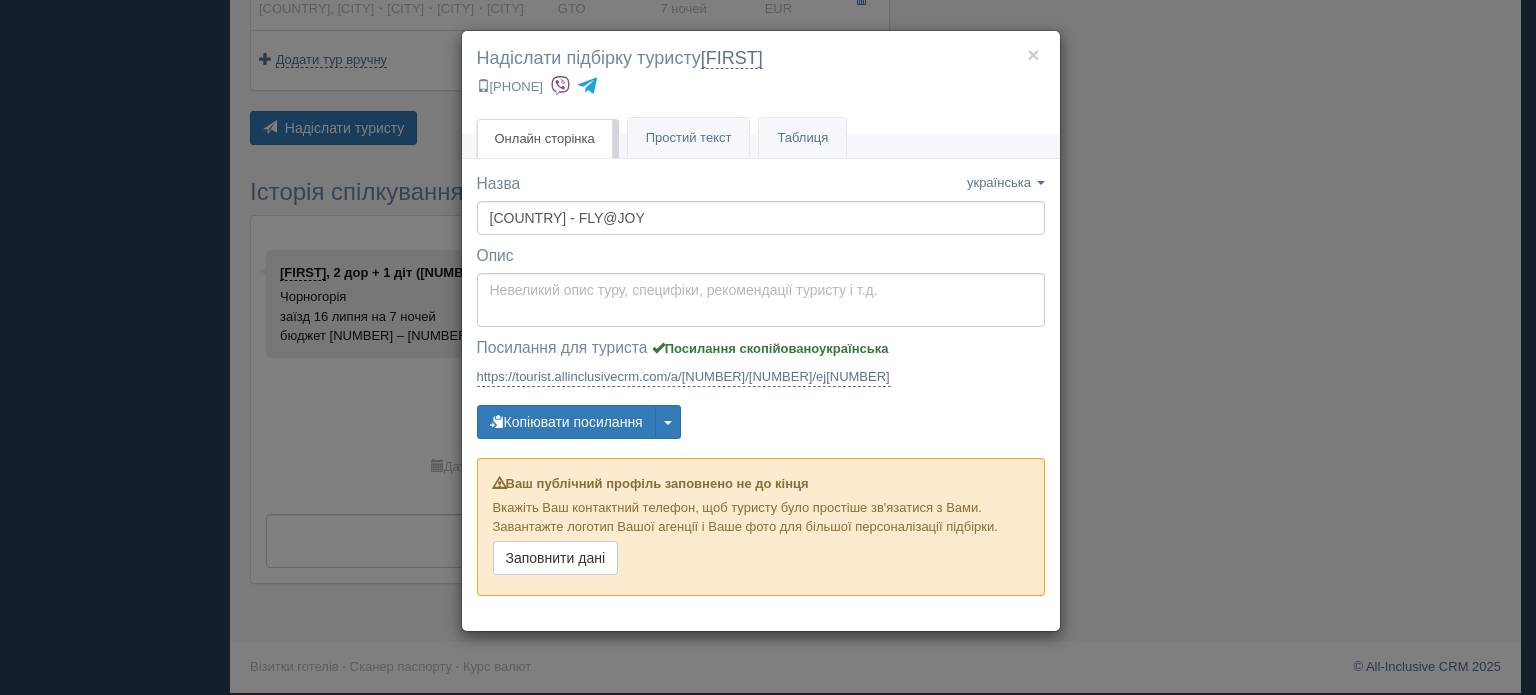 click on "×
Надіслати підбірку туристу  [FIRST]
[PHONE]
Онлайн сторінка
Онлайн
Простий текст
Текст" at bounding box center [768, 347] 